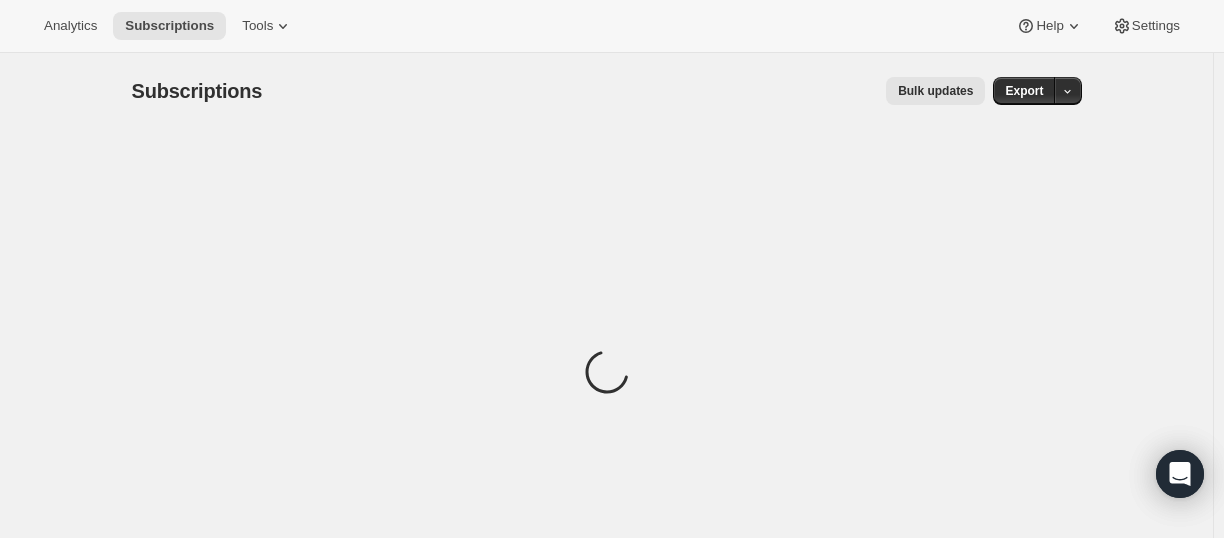 scroll, scrollTop: 0, scrollLeft: 0, axis: both 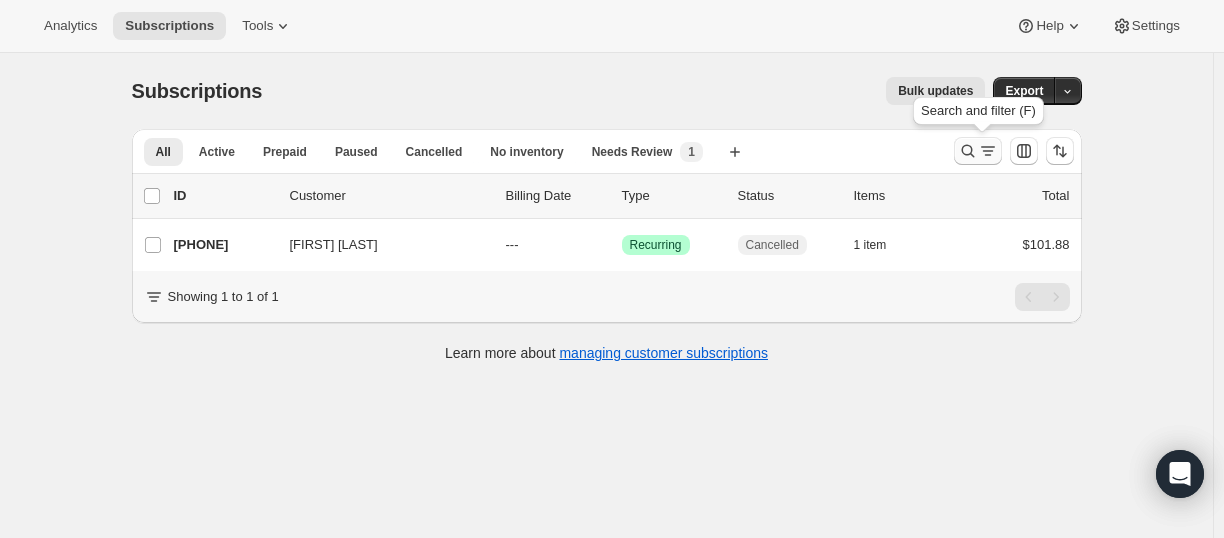 click 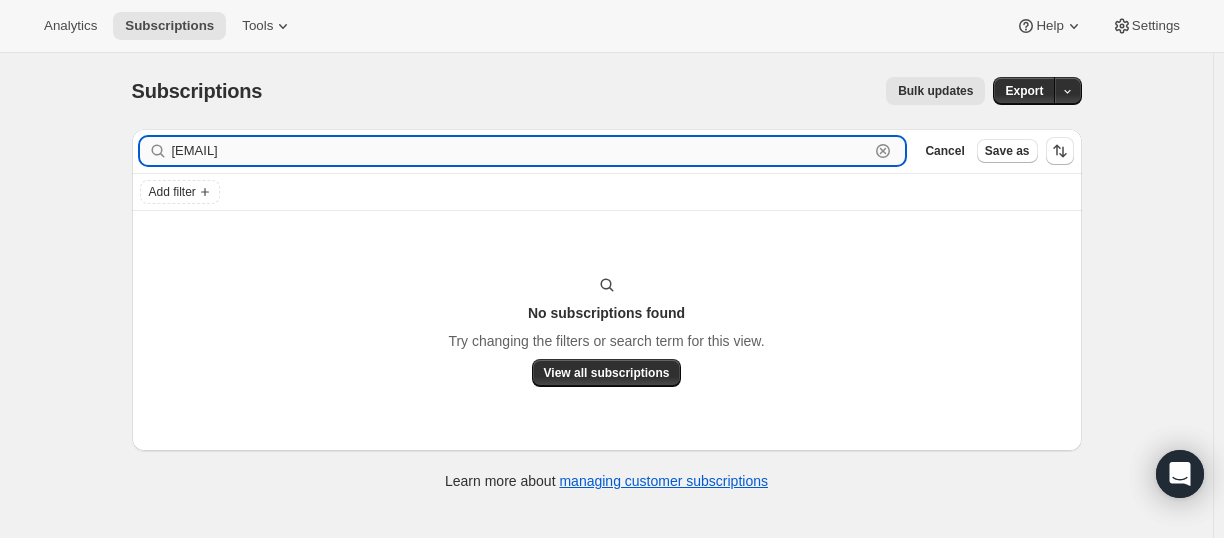 click on "[EMAIL]" at bounding box center (521, 151) 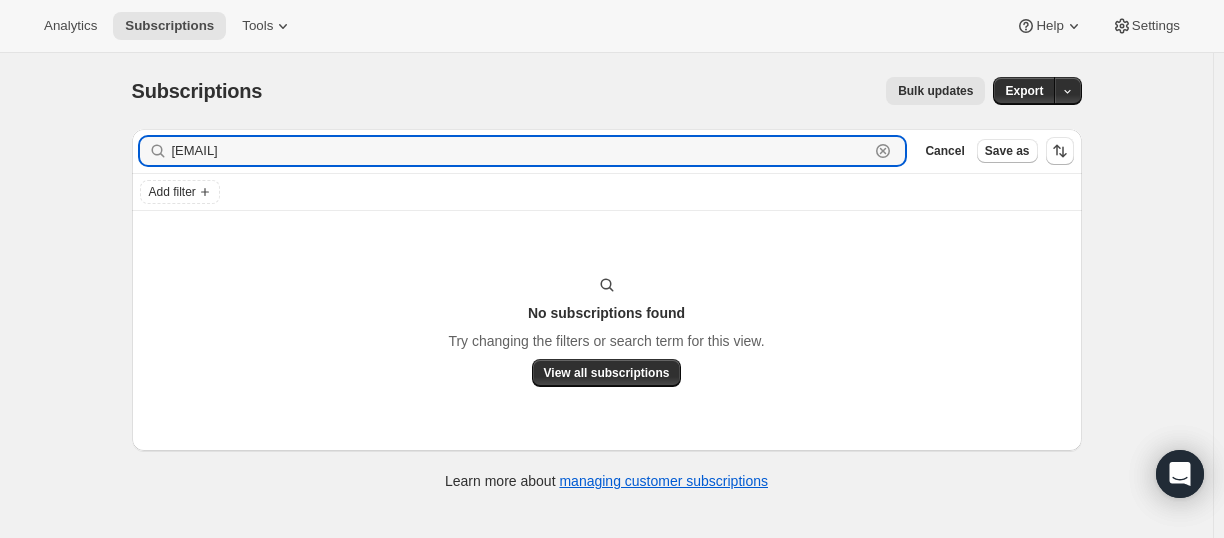 paste on "[FIRST]" 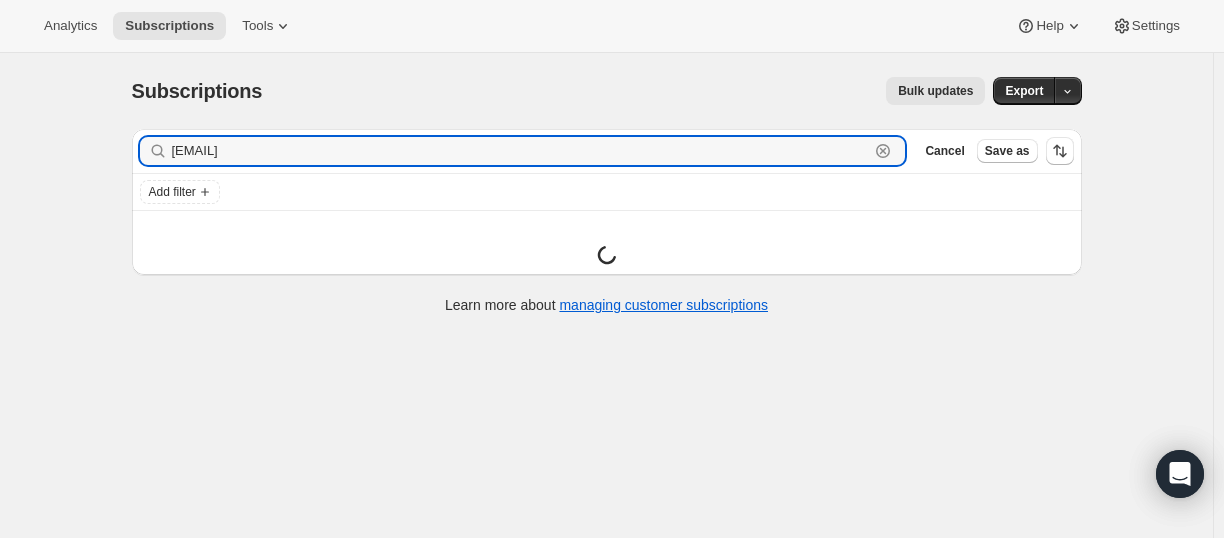 type on "[EMAIL]" 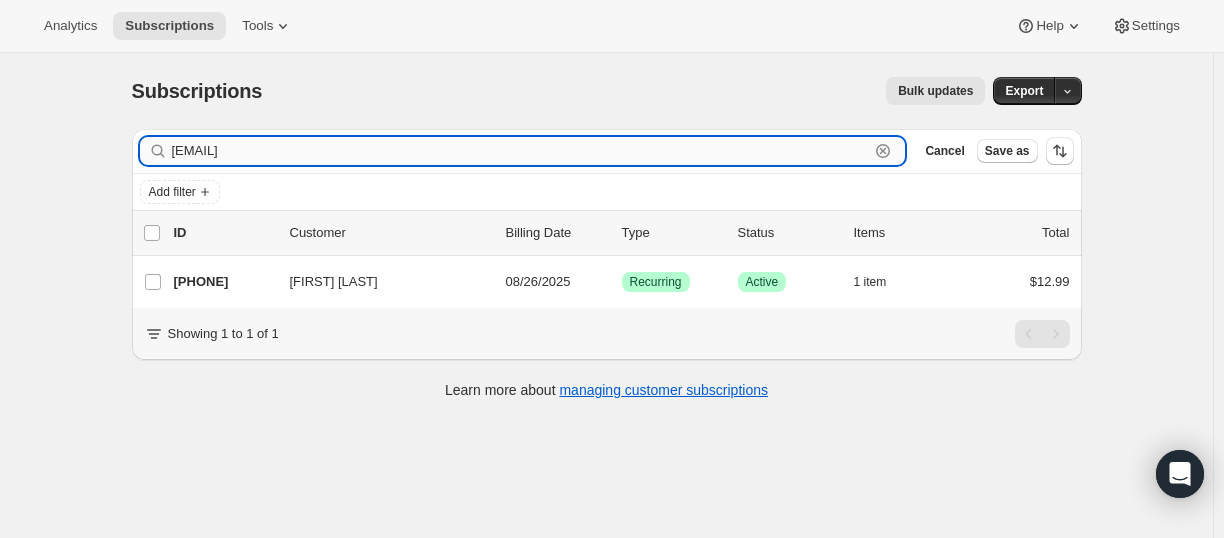 click on "[EMAIL]" at bounding box center [521, 151] 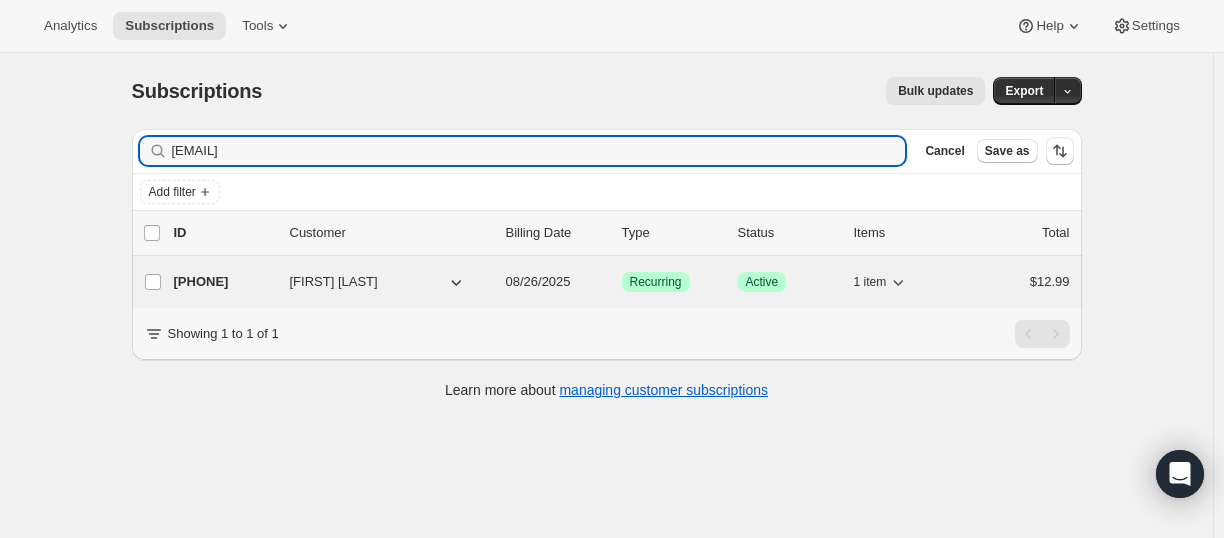 click on "25626869933" at bounding box center [224, 282] 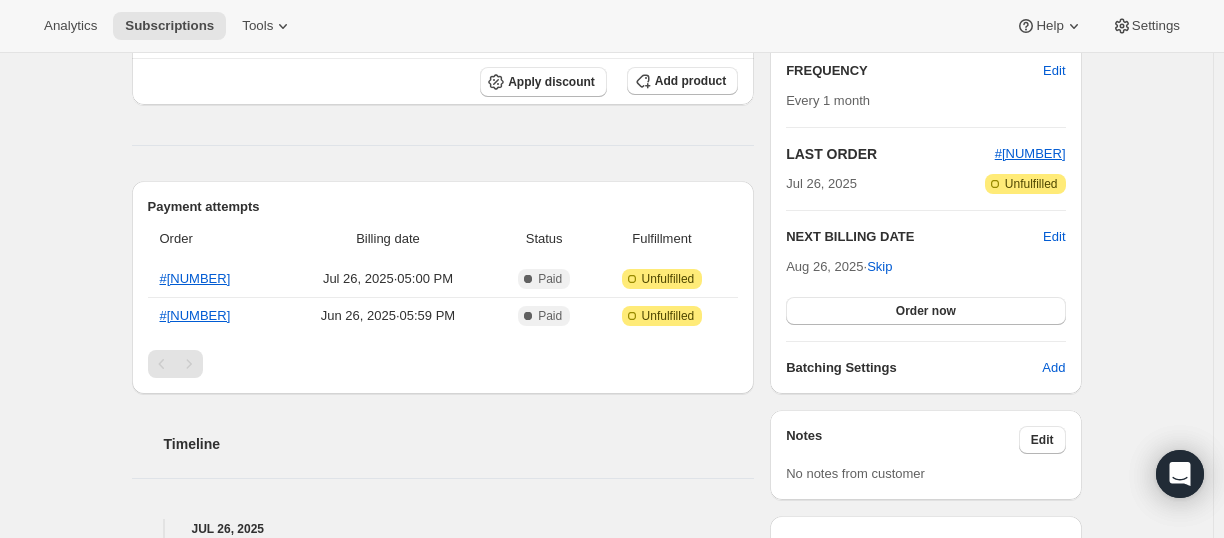scroll, scrollTop: 361, scrollLeft: 0, axis: vertical 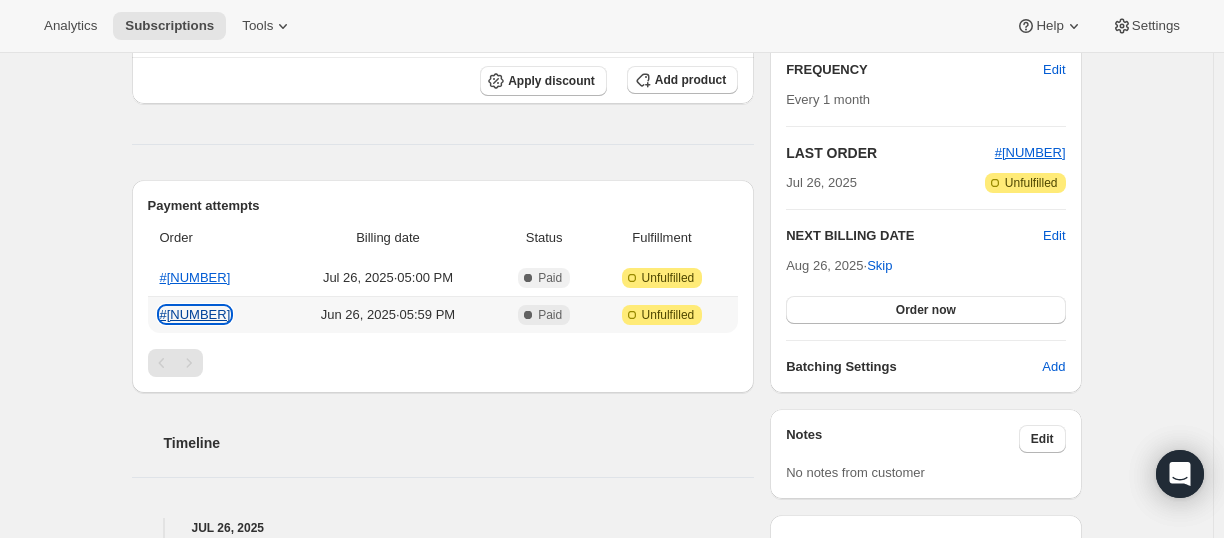 click on "[ID]" at bounding box center [195, 314] 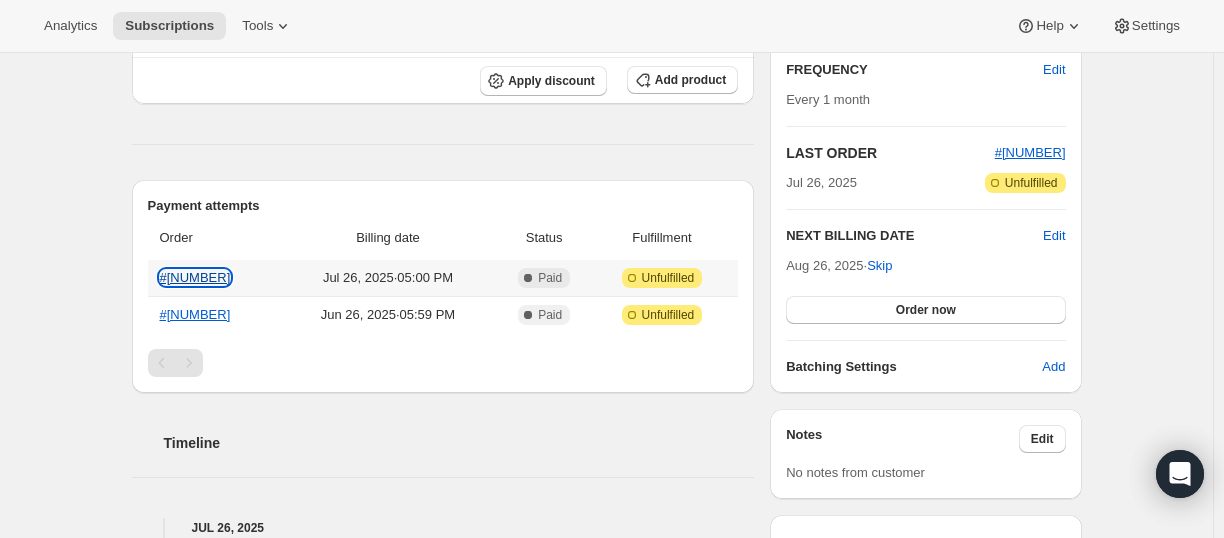 click on "[ID]" at bounding box center (195, 277) 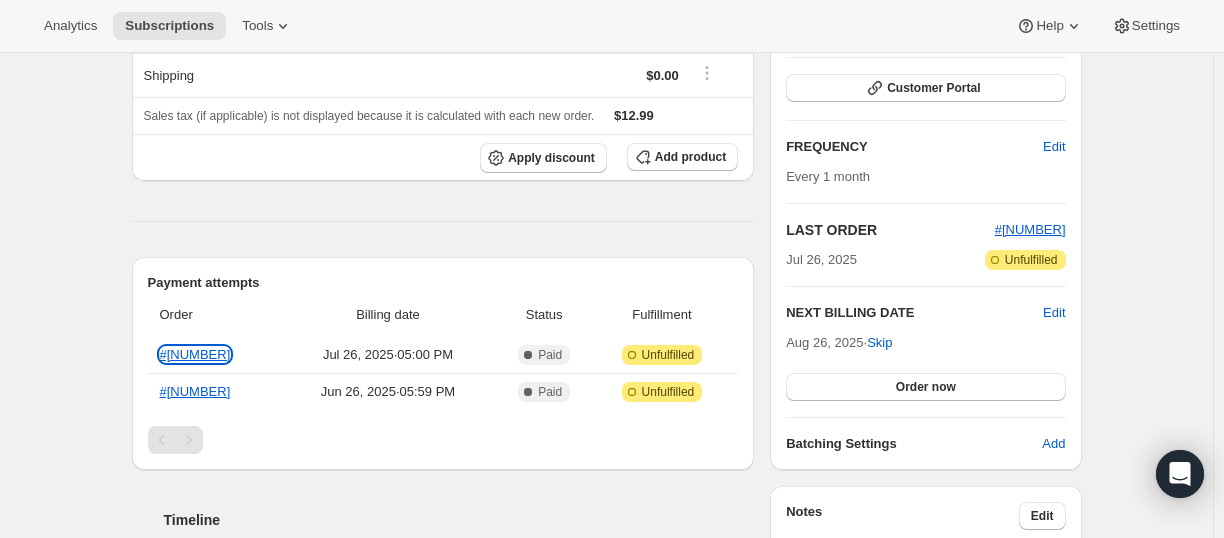 scroll, scrollTop: 0, scrollLeft: 0, axis: both 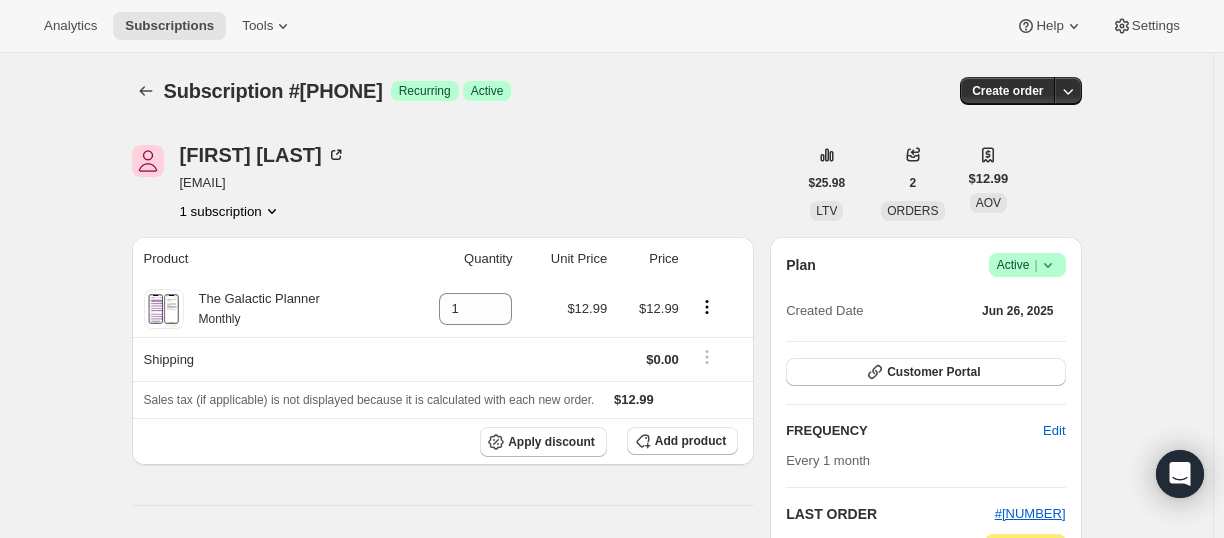 drag, startPoint x: 181, startPoint y: 186, endPoint x: 295, endPoint y: 138, distance: 123.69317 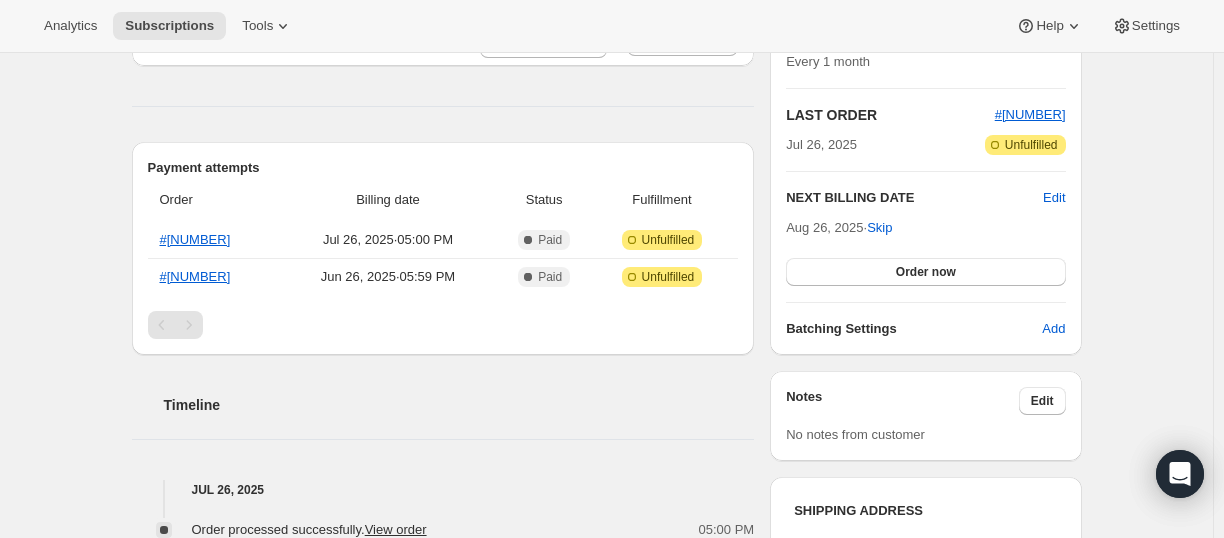 scroll, scrollTop: 400, scrollLeft: 0, axis: vertical 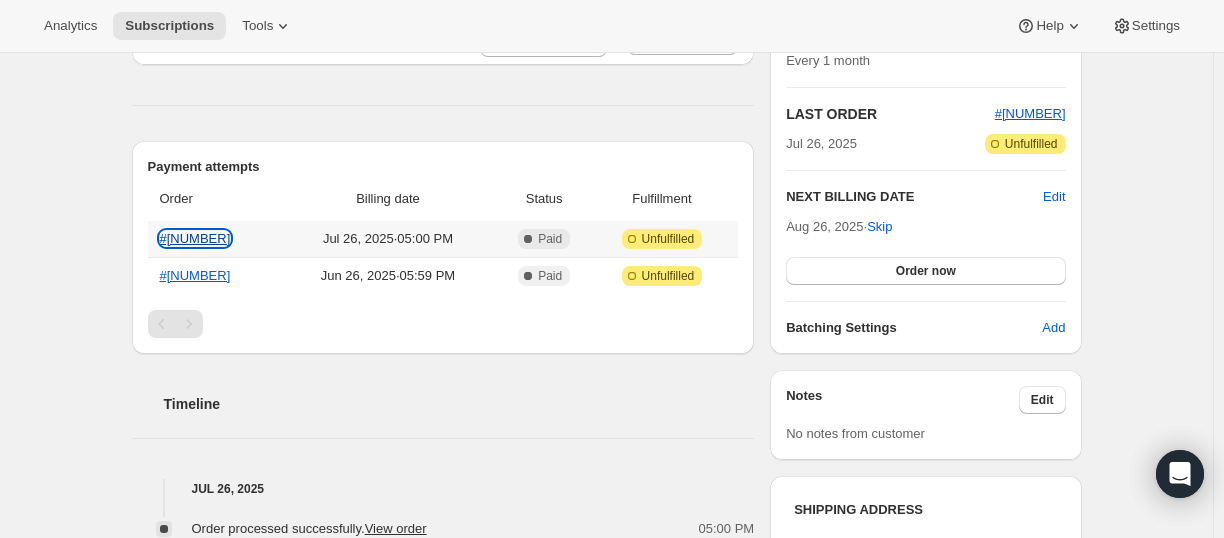 click on "[ID]" at bounding box center (195, 238) 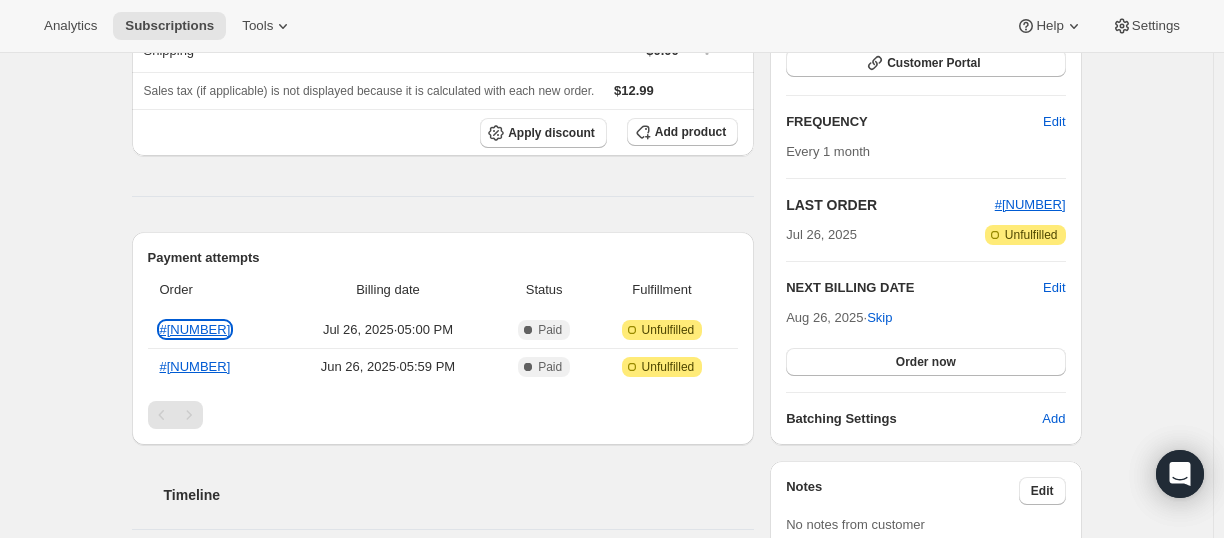 scroll, scrollTop: 300, scrollLeft: 0, axis: vertical 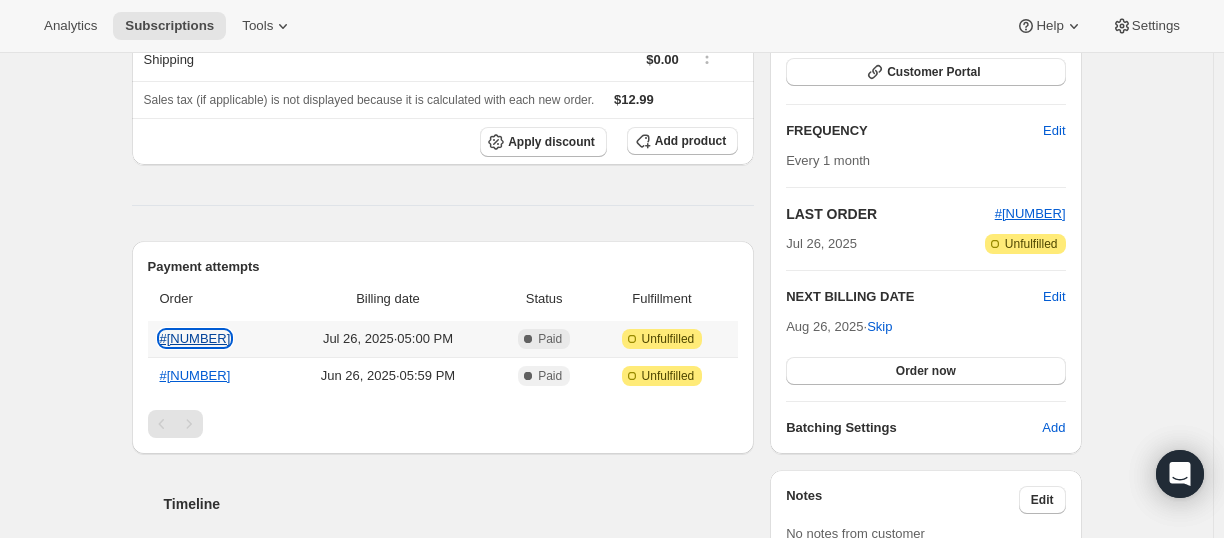 click on "[ID]" at bounding box center (195, 338) 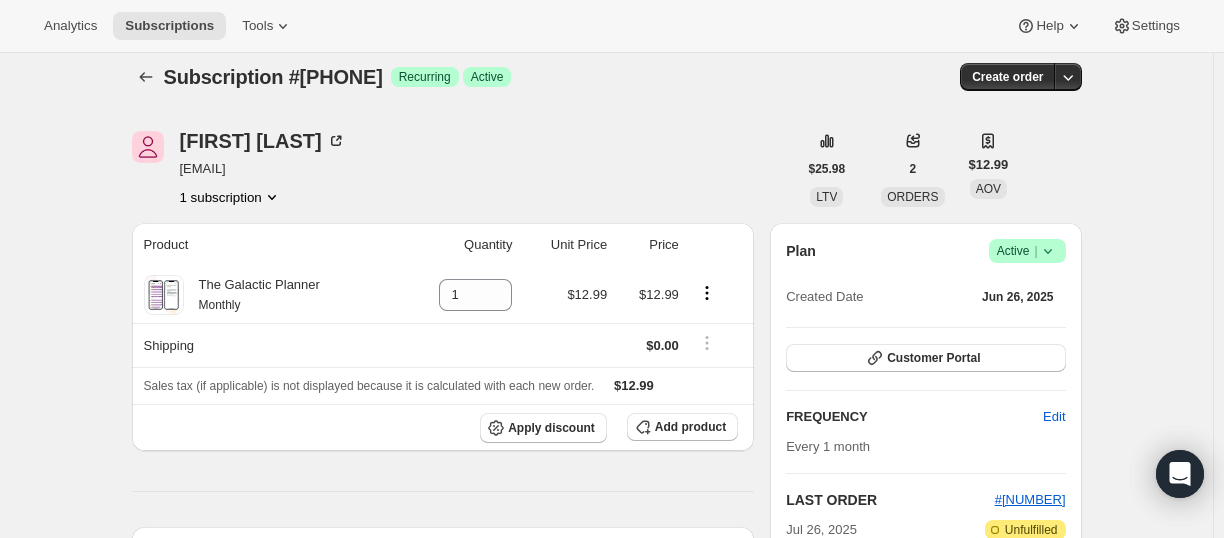 scroll, scrollTop: 0, scrollLeft: 0, axis: both 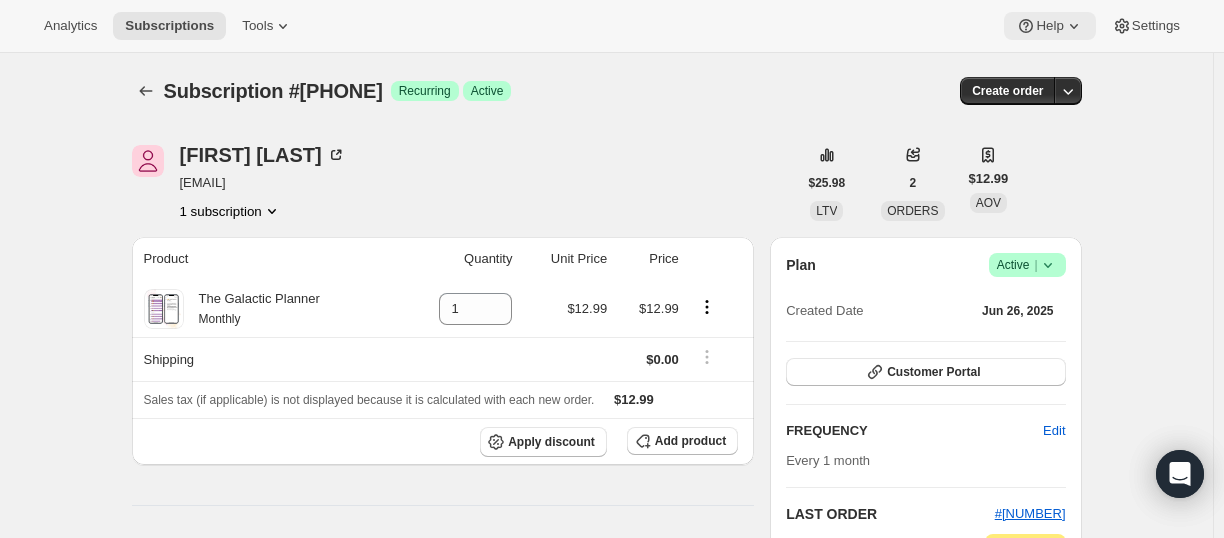 click 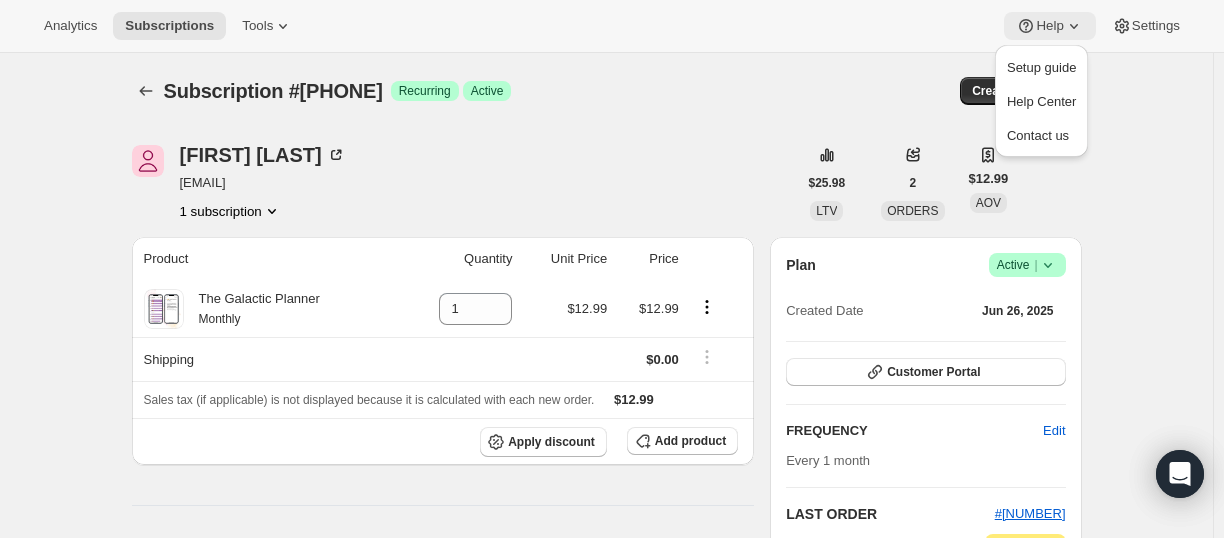 click 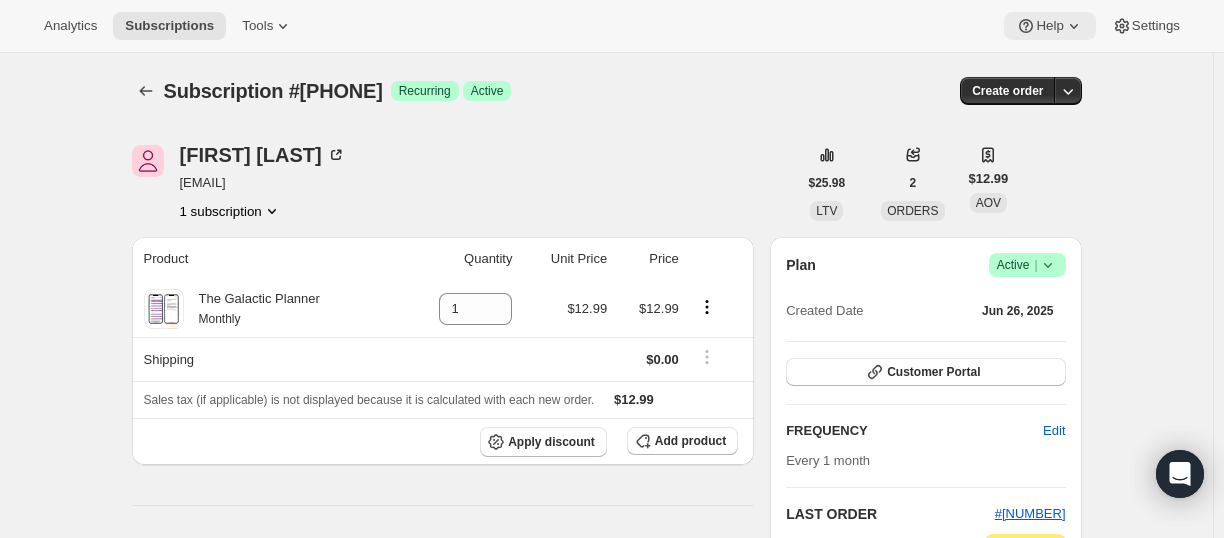 click 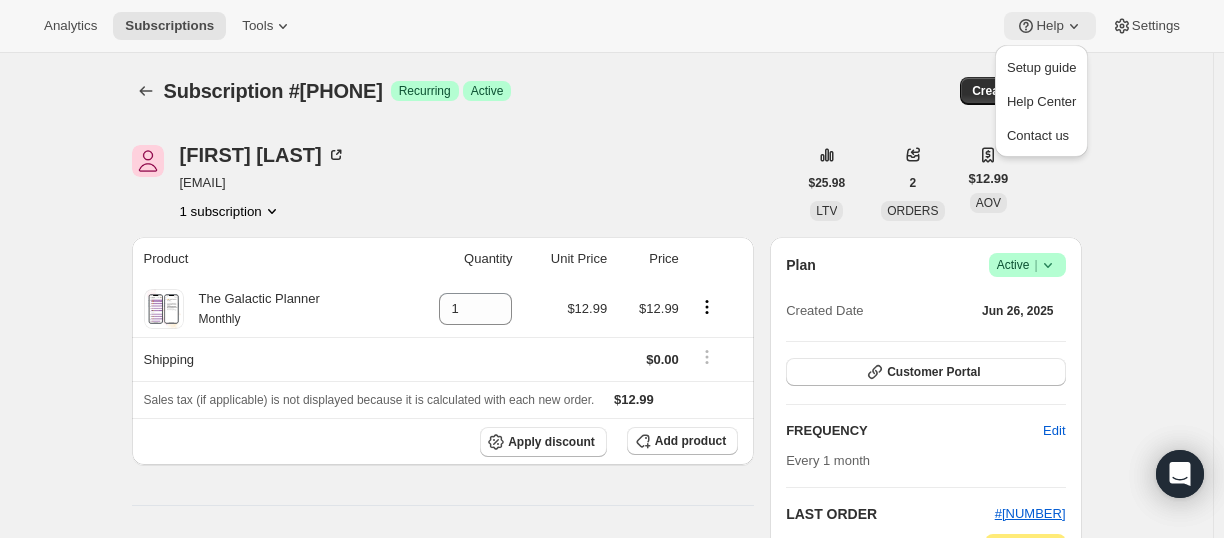 click 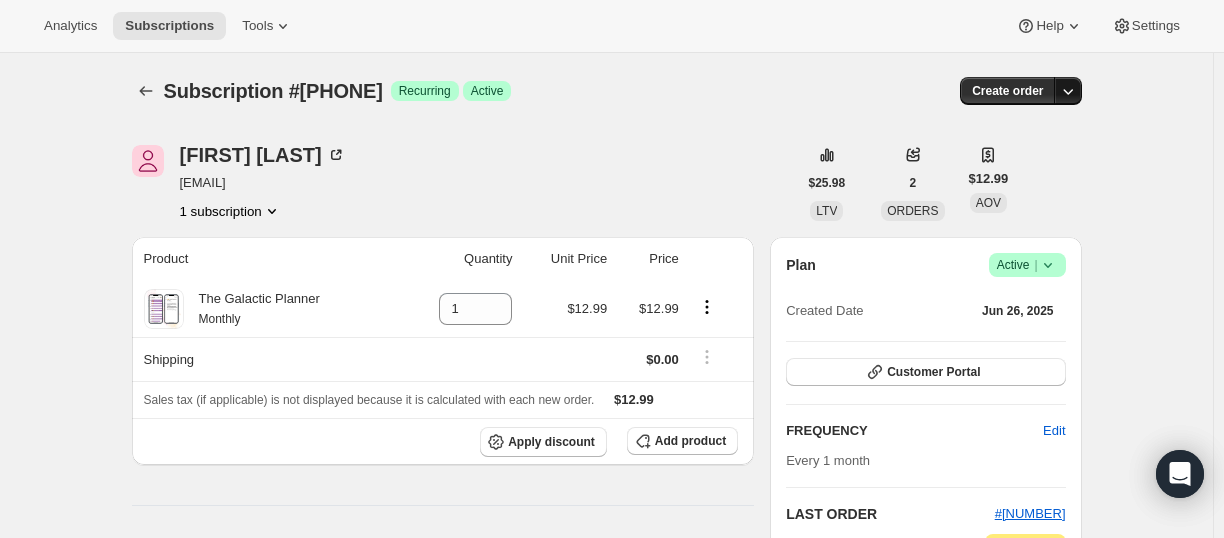 click at bounding box center [1068, 91] 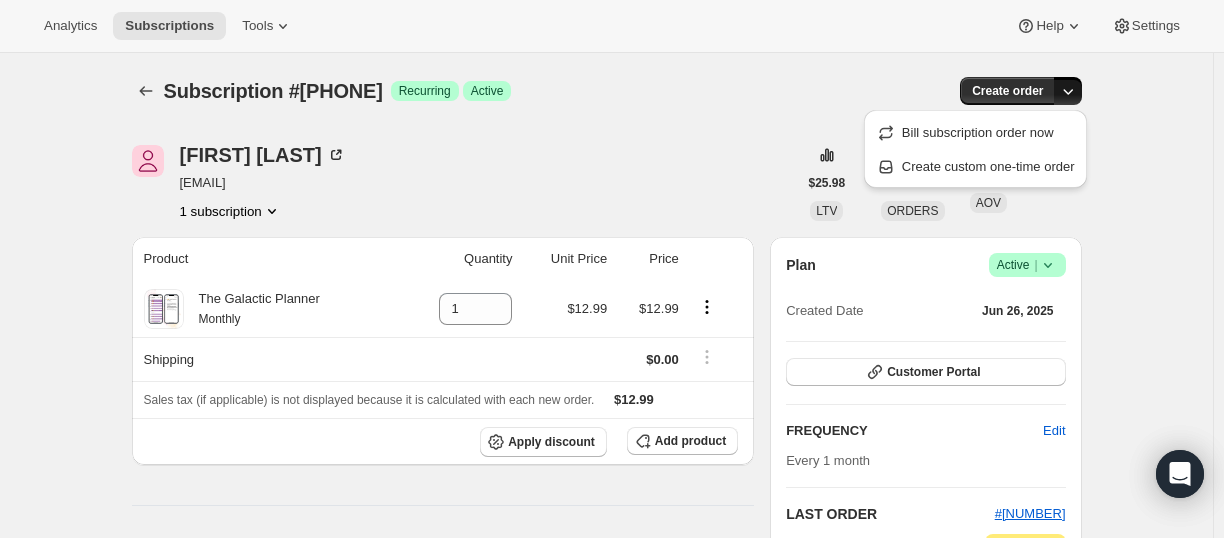 click 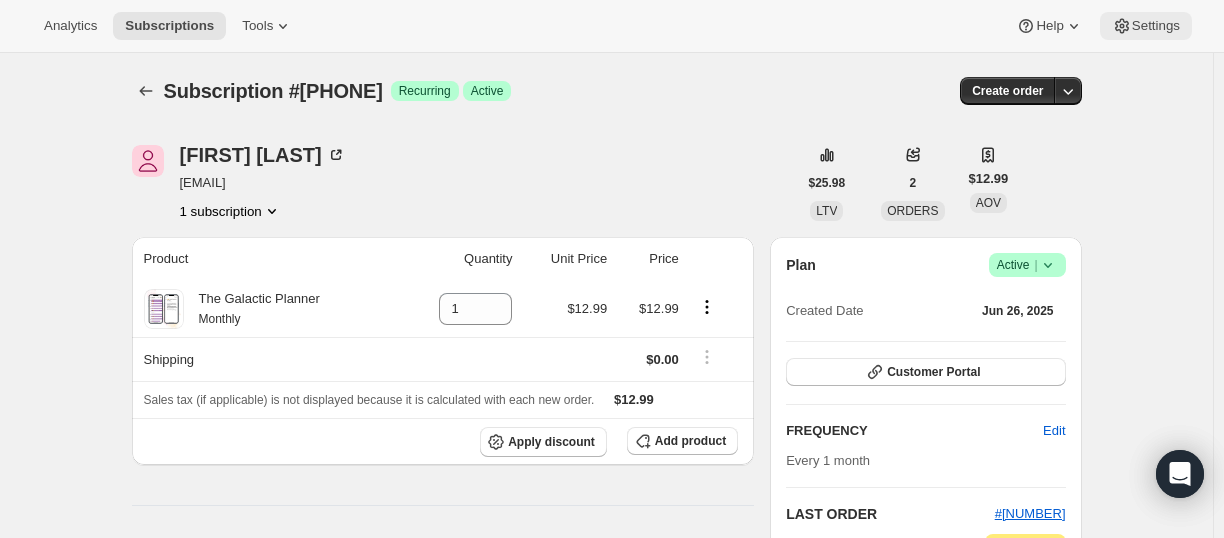 click on "Settings" at bounding box center (1156, 26) 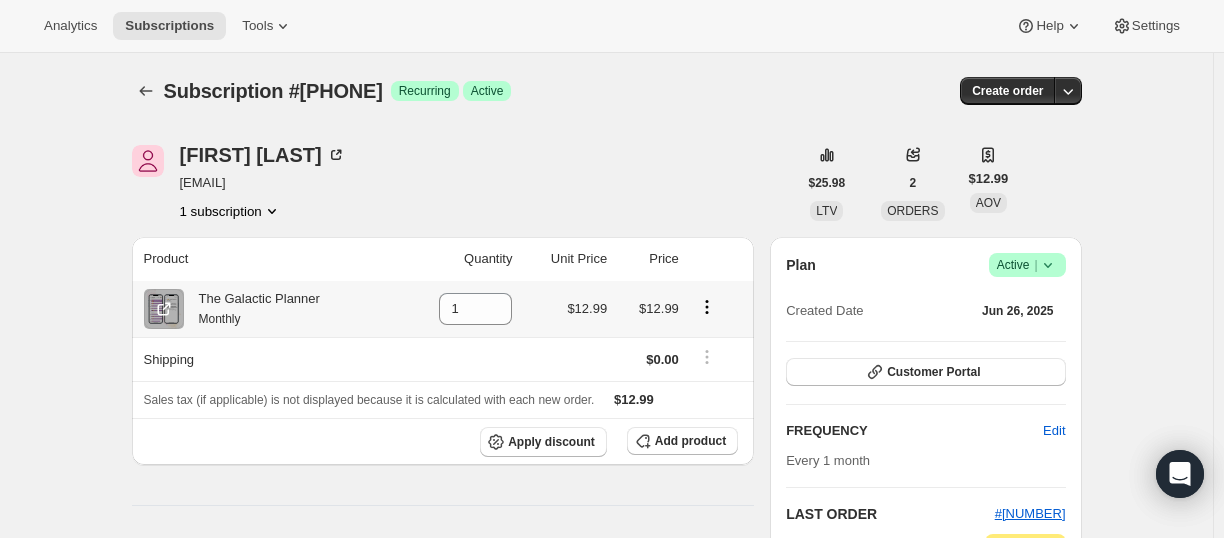 click 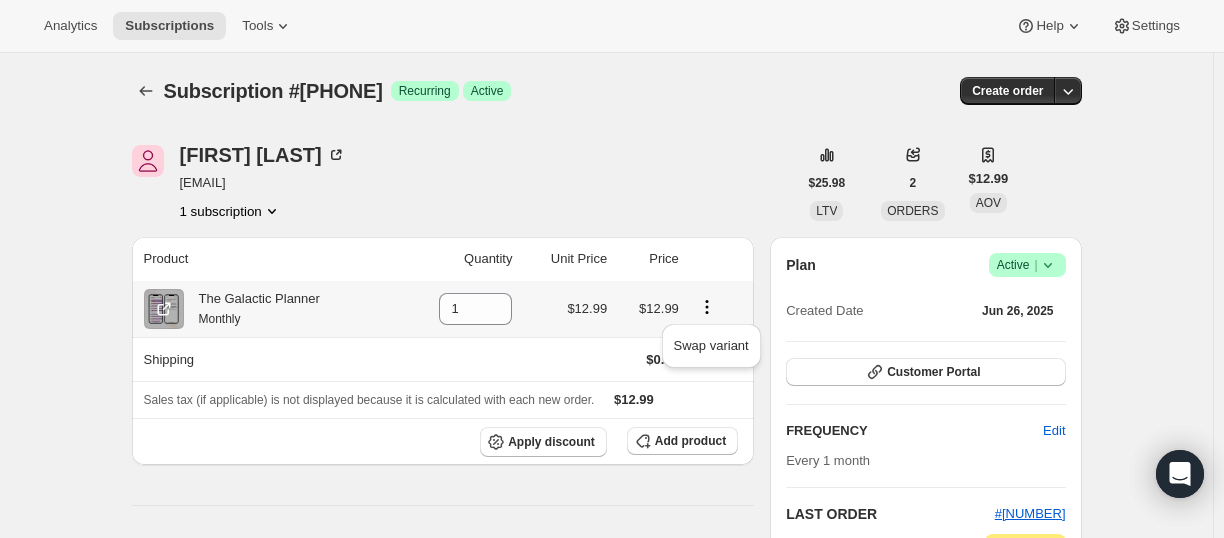 click 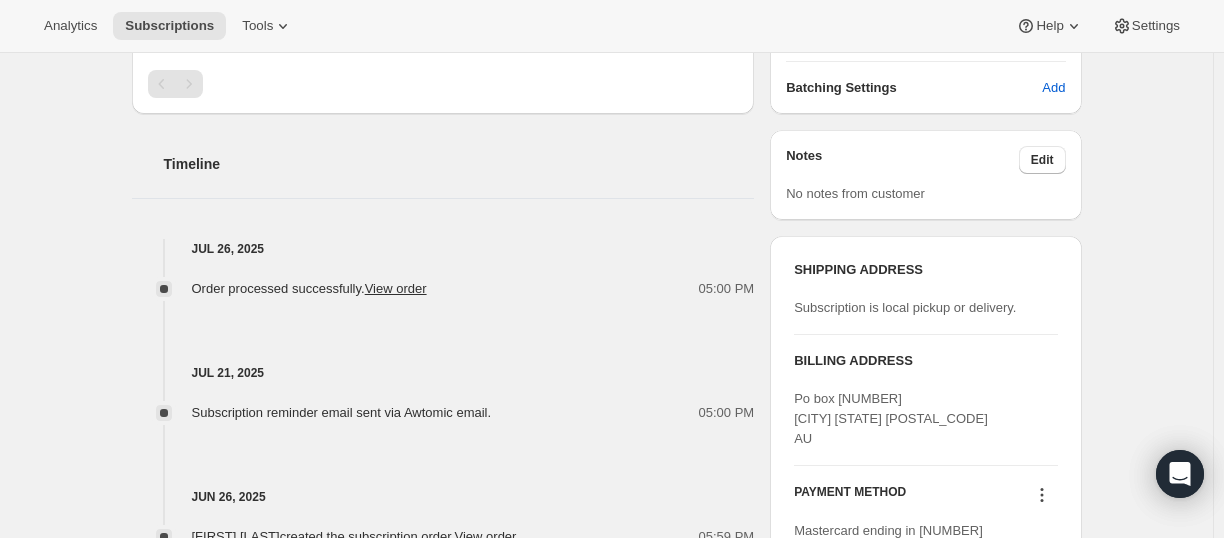 scroll, scrollTop: 761, scrollLeft: 0, axis: vertical 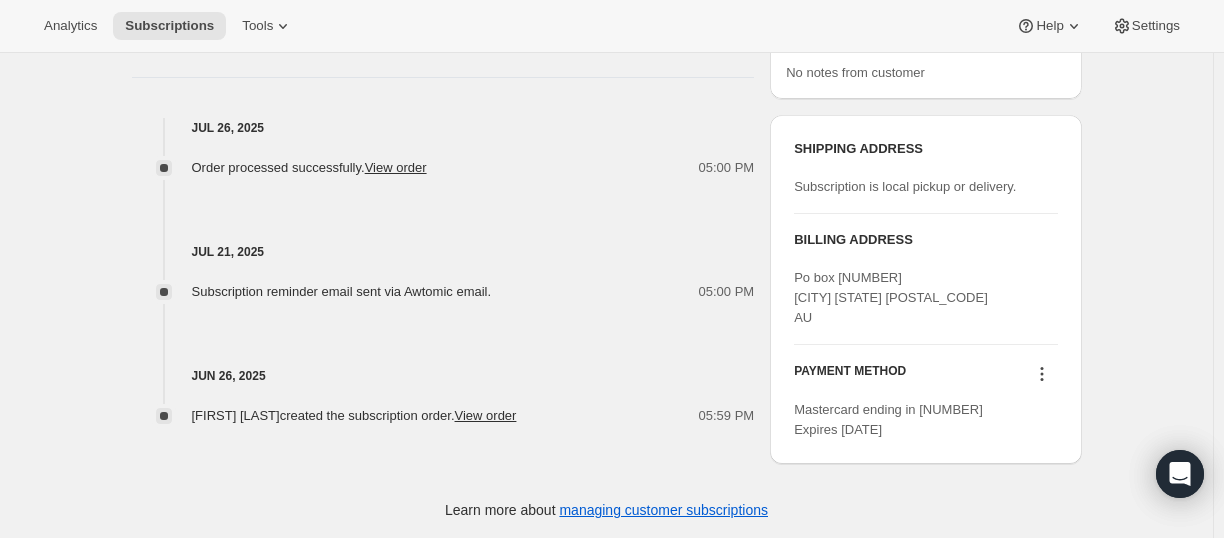 click 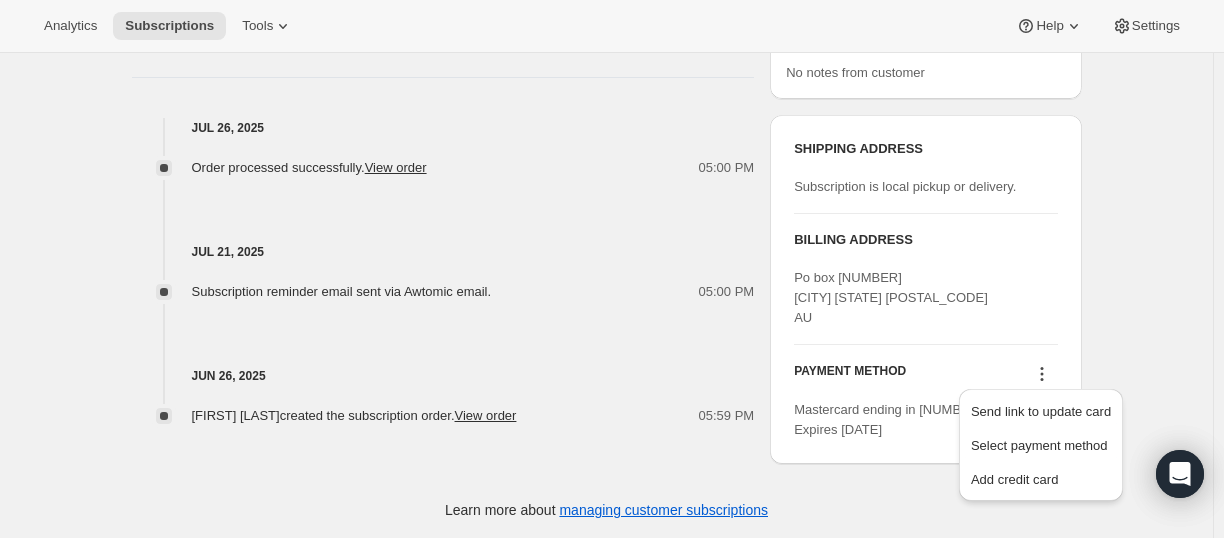 click on "Subscription #25626869933. This page is ready Subscription #25626869933 Success Recurring Success Active Create order Espen   Wold-Jensen iam@drespen.com 1 subscription $25.98 LTV 2 ORDERS $12.99 AOV Product Quantity Unit Price Price The Galactic Planner Monthly 1 $12.99 $12.99 Shipping $0.00 Sales tax (if applicable) is not displayed because it is calculated with each new order.   $12.99 Apply discount Add product Payment attempts Order Billing date Status Fulfillment #38427 Jul 26, 2025  ·  05:00 PM  Complete Paid Attention Incomplete Unfulfilled #35627 Jun 26, 2025  ·  05:59 PM  Complete Paid Attention Incomplete Unfulfilled Timeline Jul 26, 2025 Order processed successfully.  View order 05:00 PM Jul 21, 2025 Subscription reminder email sent via Awtomic email. 05:00 PM Jun 26, 2025 Espen Wold-Jensen  created the subscription order.  View order 05:59 PM Plan Success Active | Created Date Jun 26, 2025 Customer Portal FREQUENCY Edit Every 1 month LAST ORDER #38427 Jul 26, 2025 Attention Incomplete Edit Add" at bounding box center [607, -84] 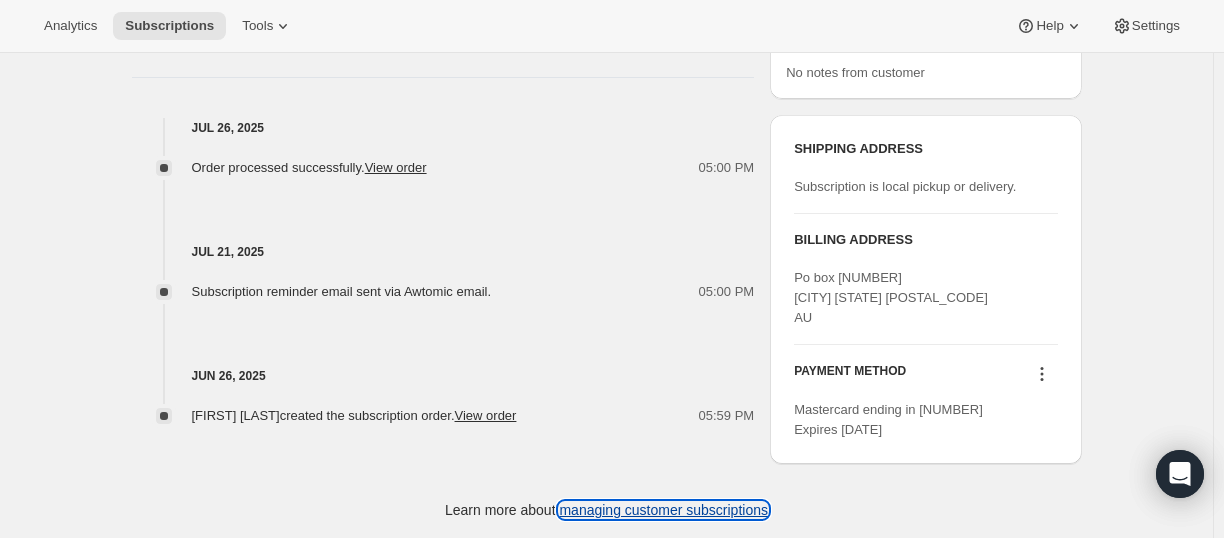 click on "managing customer subscriptions" at bounding box center (663, 510) 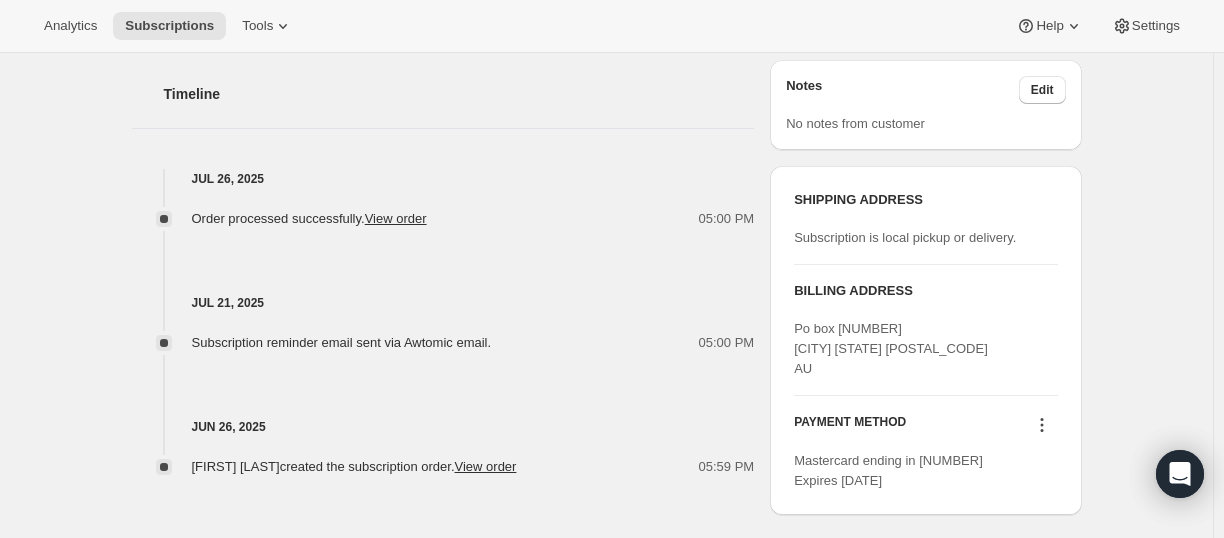 scroll, scrollTop: 461, scrollLeft: 0, axis: vertical 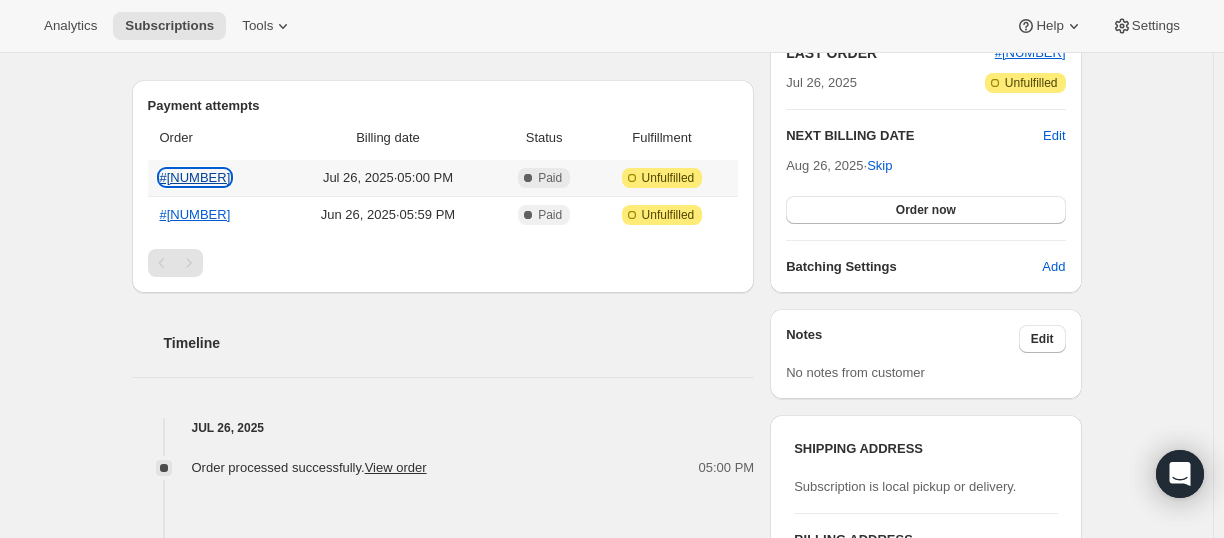 click on "[ID]" at bounding box center (195, 177) 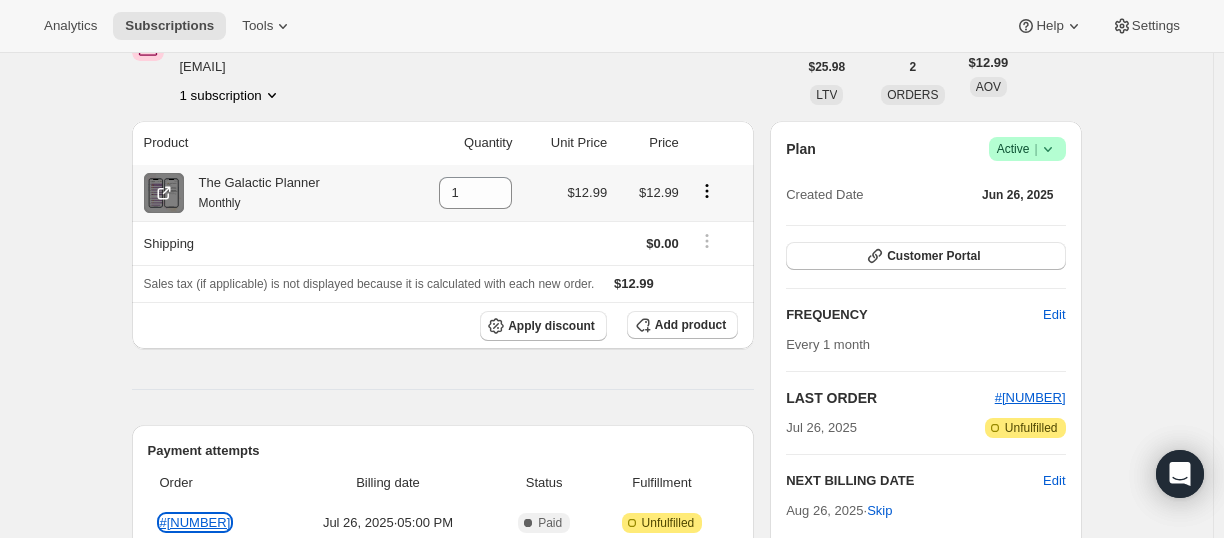 scroll, scrollTop: 0, scrollLeft: 0, axis: both 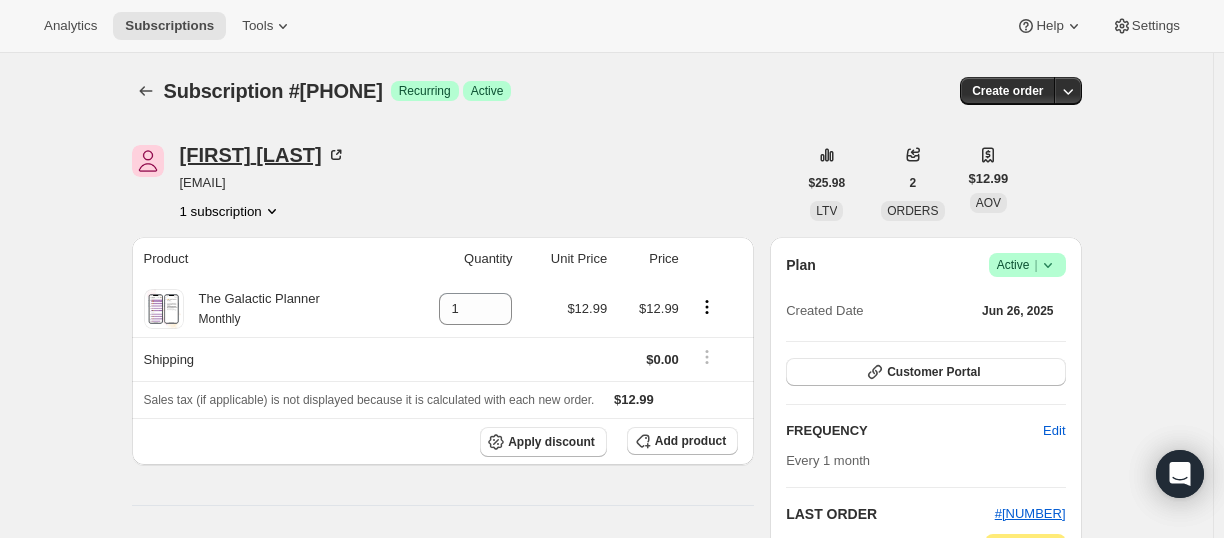 click on "Espen   Wold-Jensen" at bounding box center [263, 155] 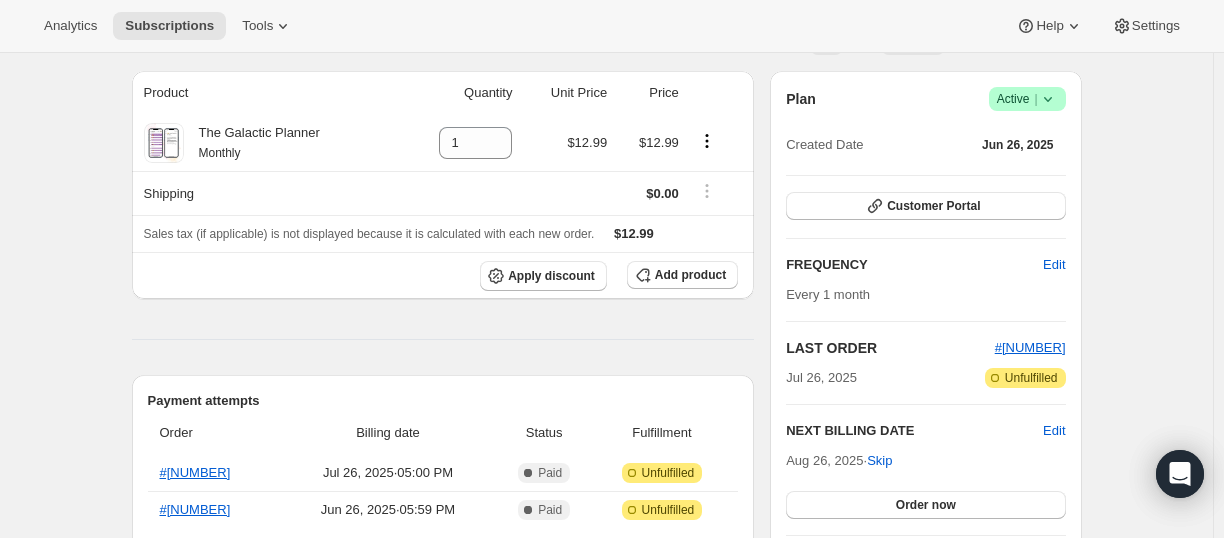 scroll, scrollTop: 0, scrollLeft: 0, axis: both 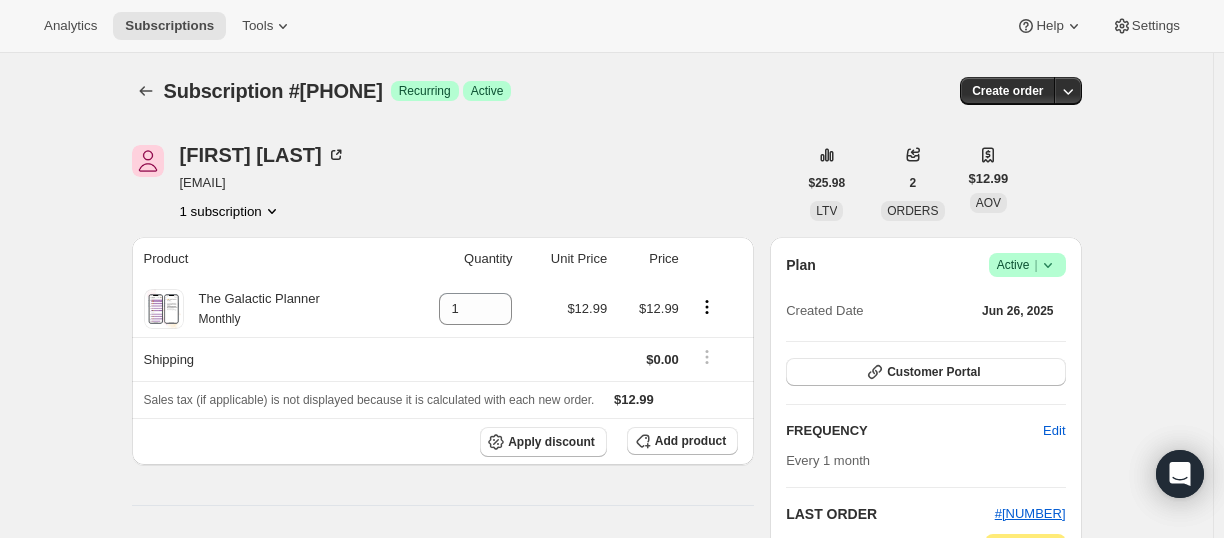 click on "1 subscription" at bounding box center (231, 211) 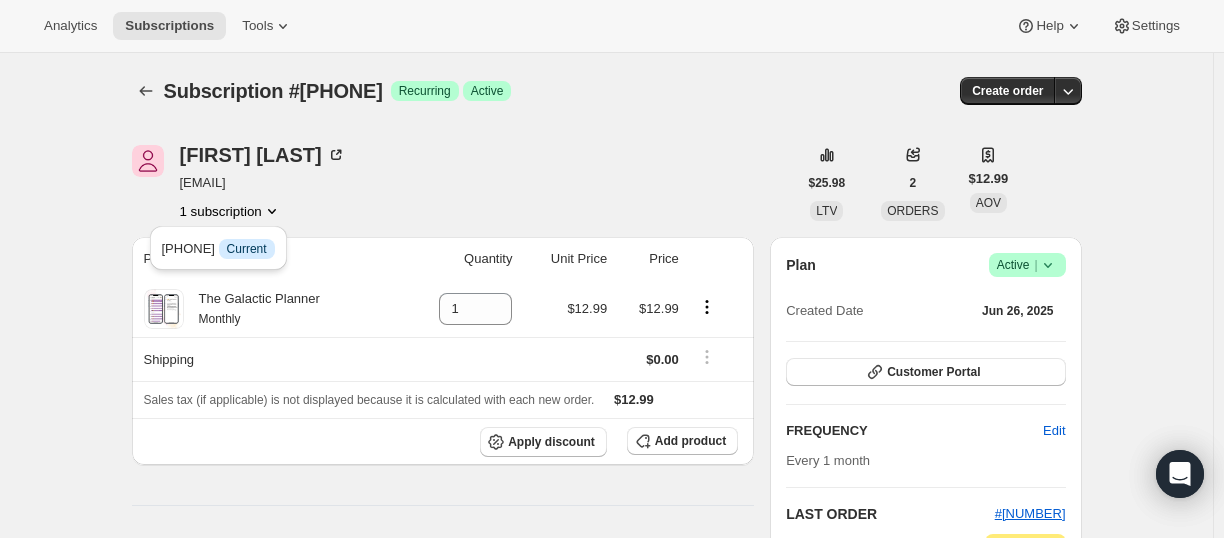 click on "1 subscription" at bounding box center [231, 211] 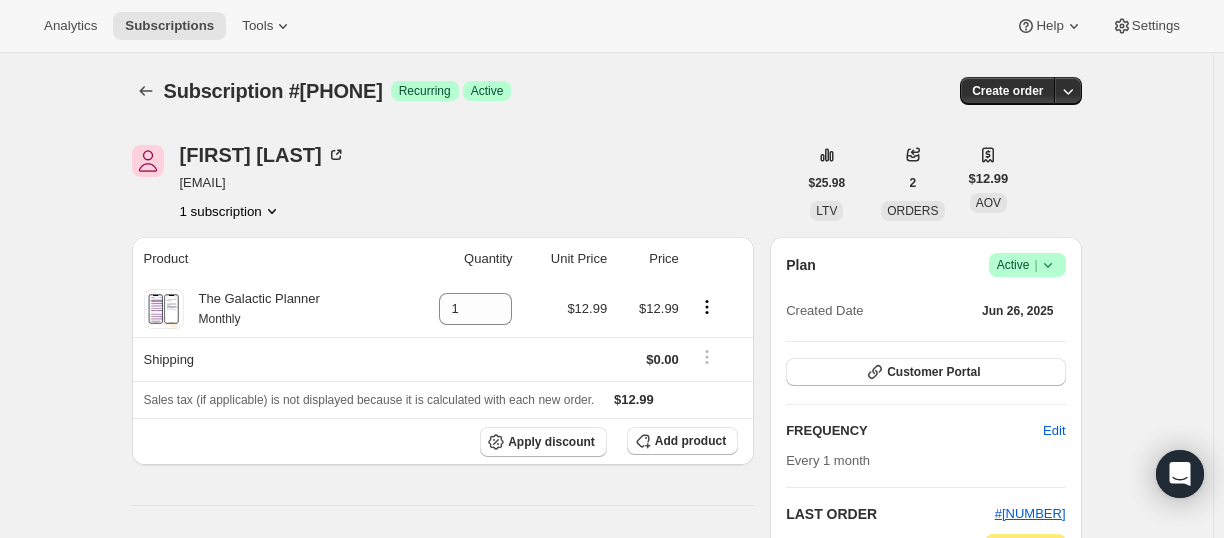 drag, startPoint x: 178, startPoint y: 182, endPoint x: 303, endPoint y: 188, distance: 125.14392 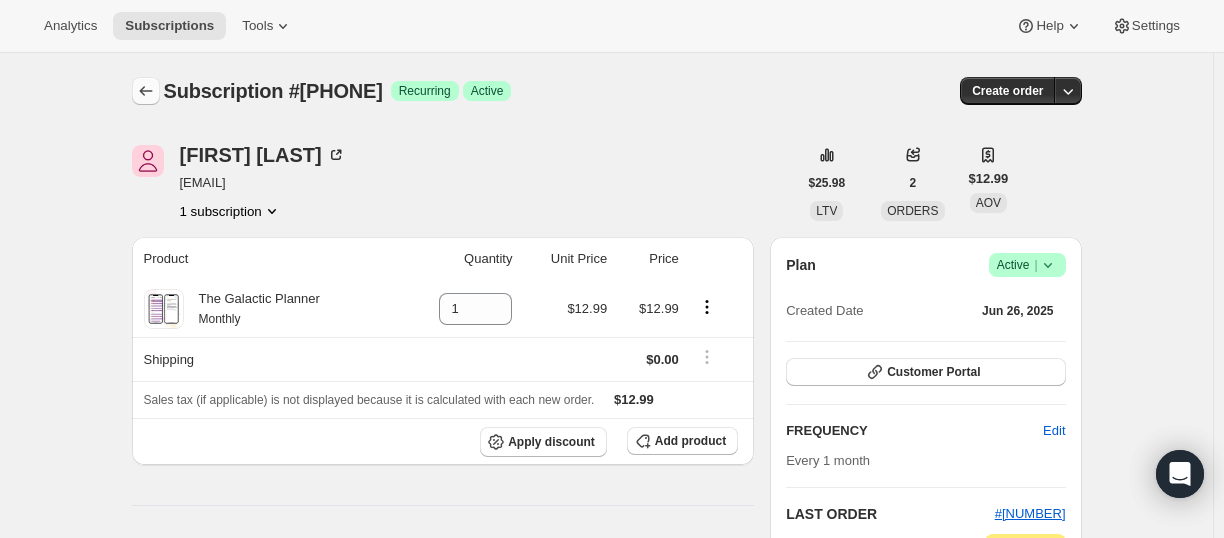 click 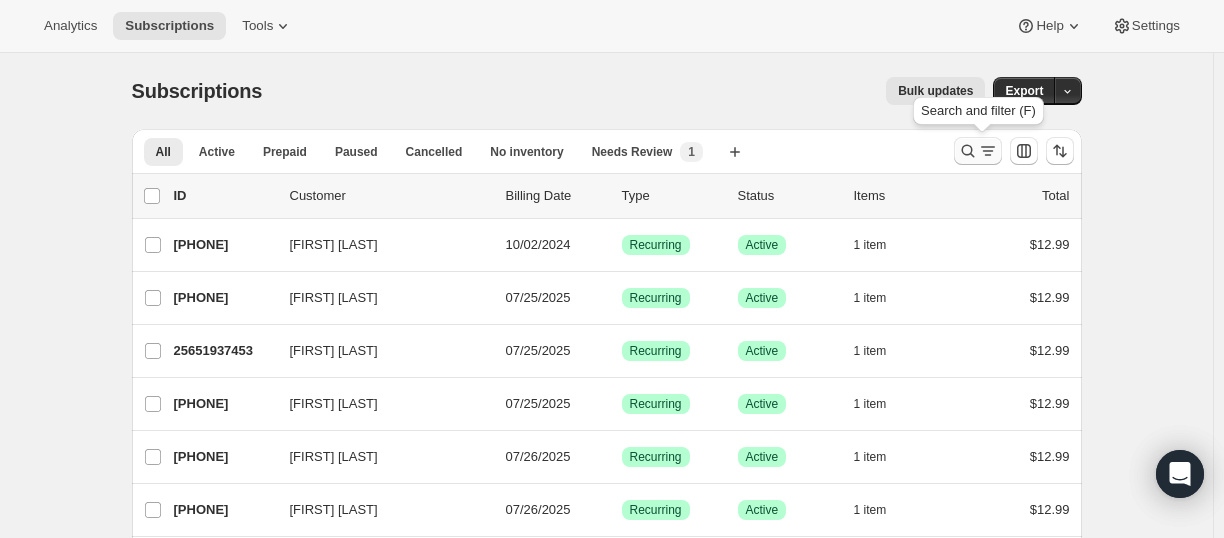 click 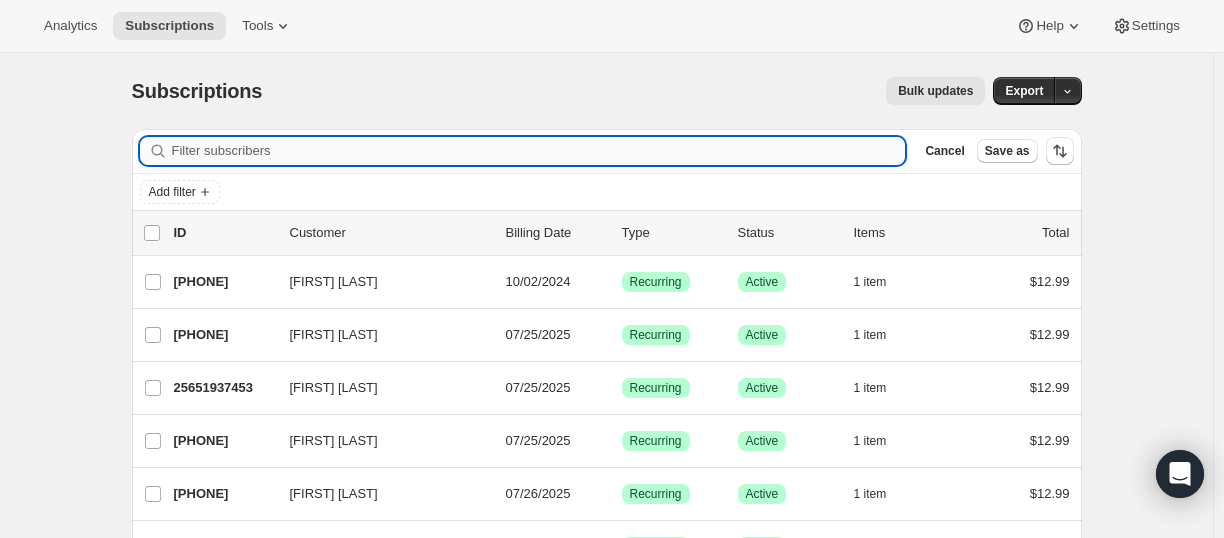 click on "Filter subscribers" at bounding box center (539, 151) 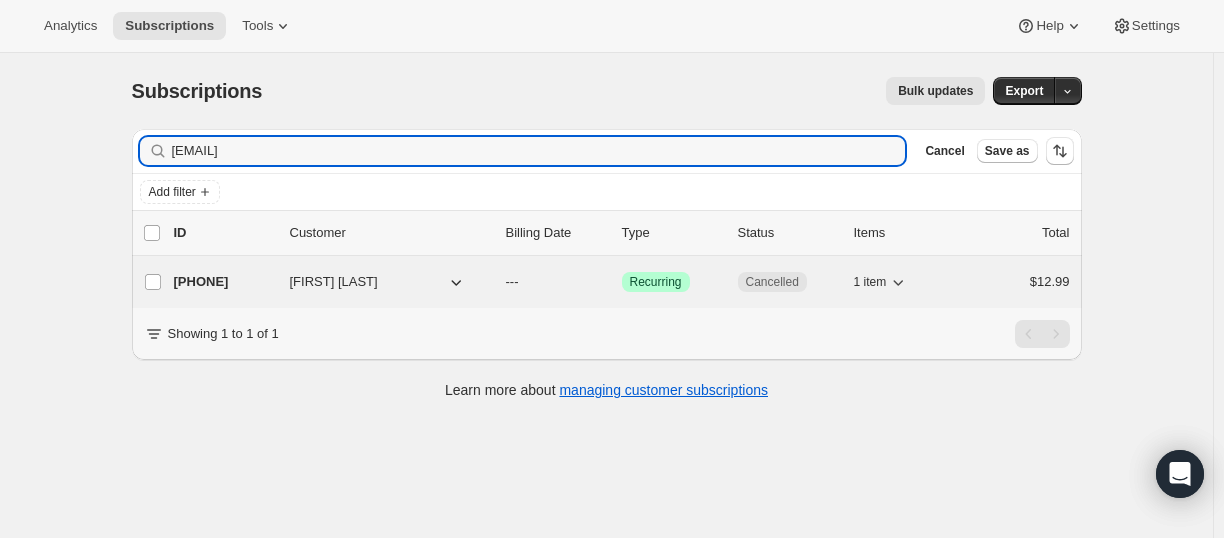 type on "kokokolee123@gmail.com" 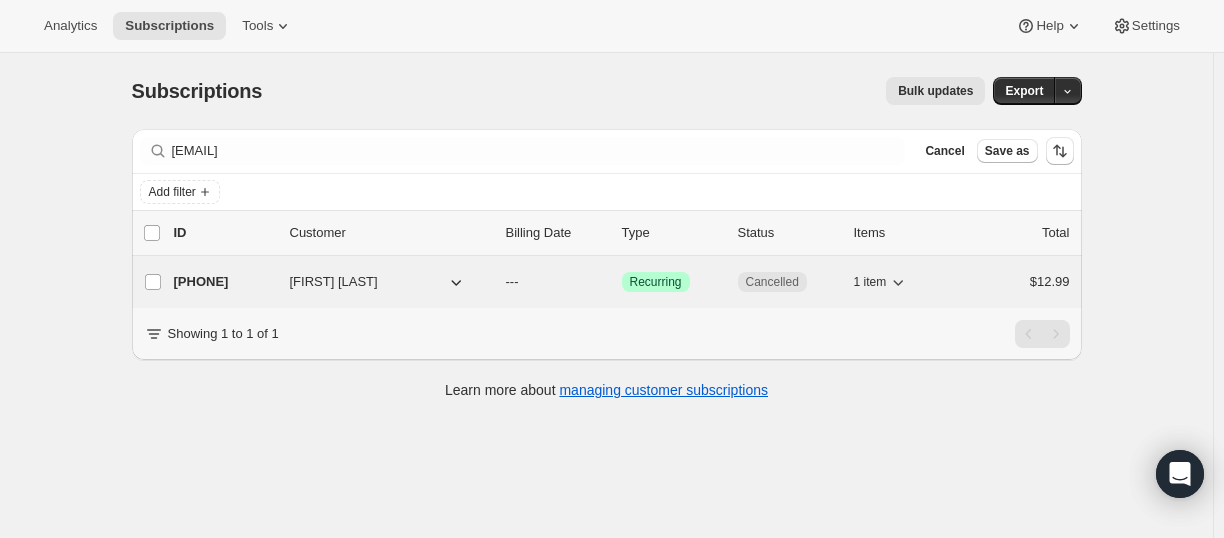 click on "26437419181" at bounding box center [224, 282] 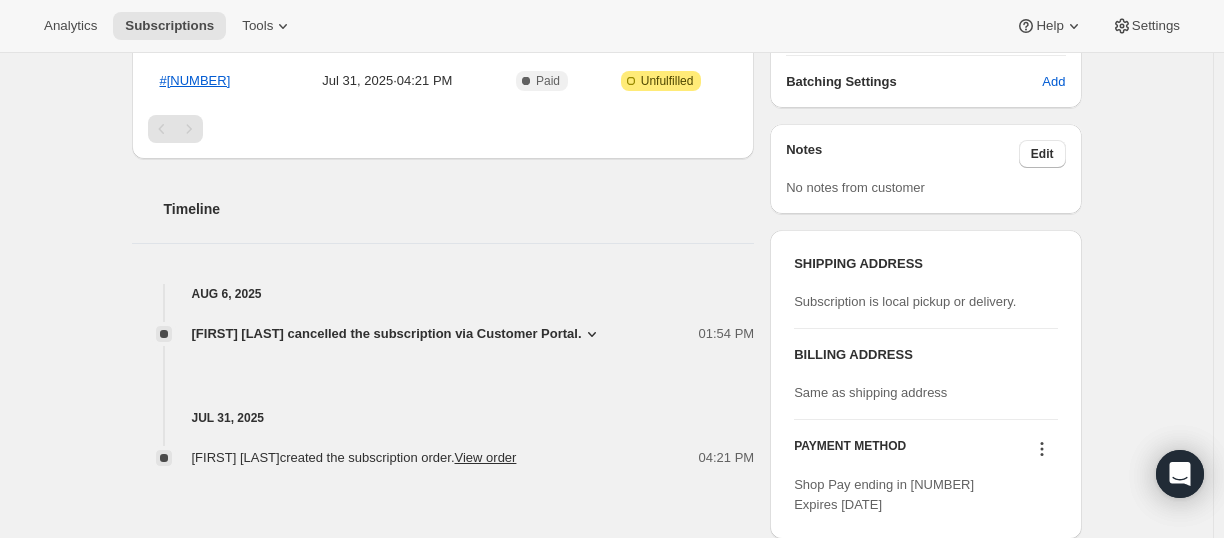 scroll, scrollTop: 600, scrollLeft: 0, axis: vertical 